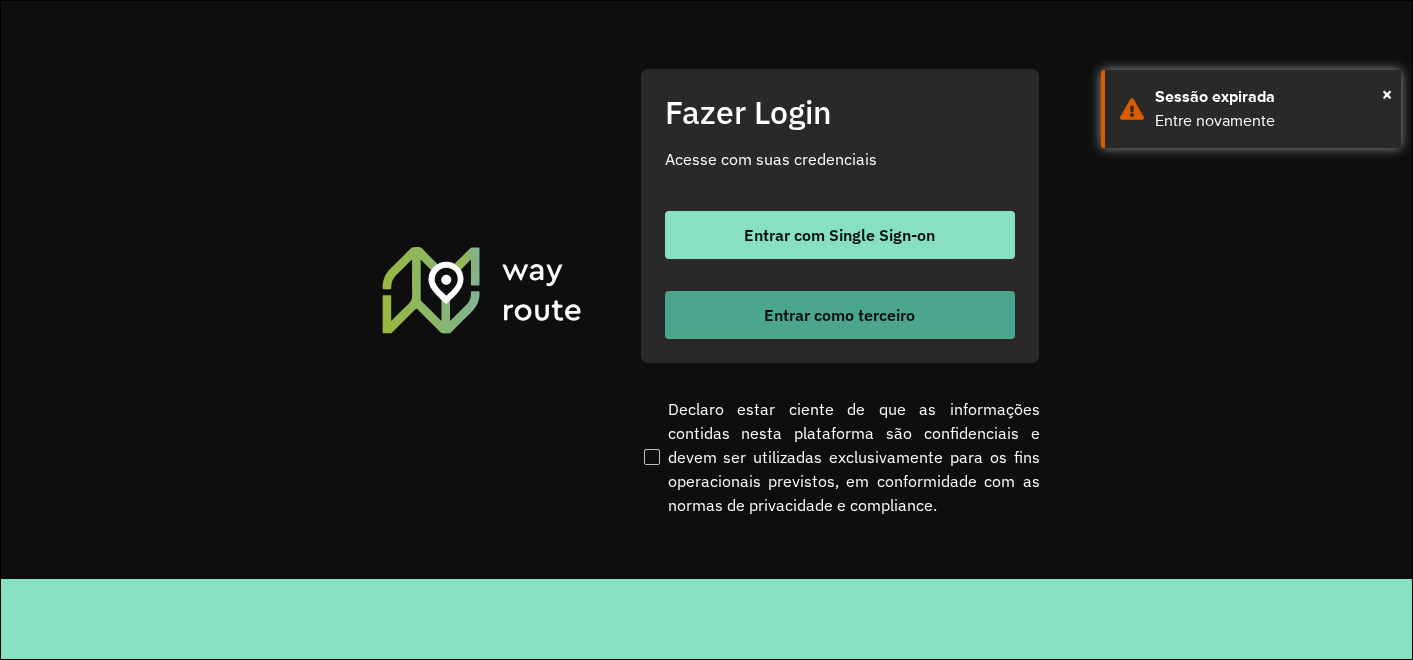 scroll, scrollTop: 0, scrollLeft: 0, axis: both 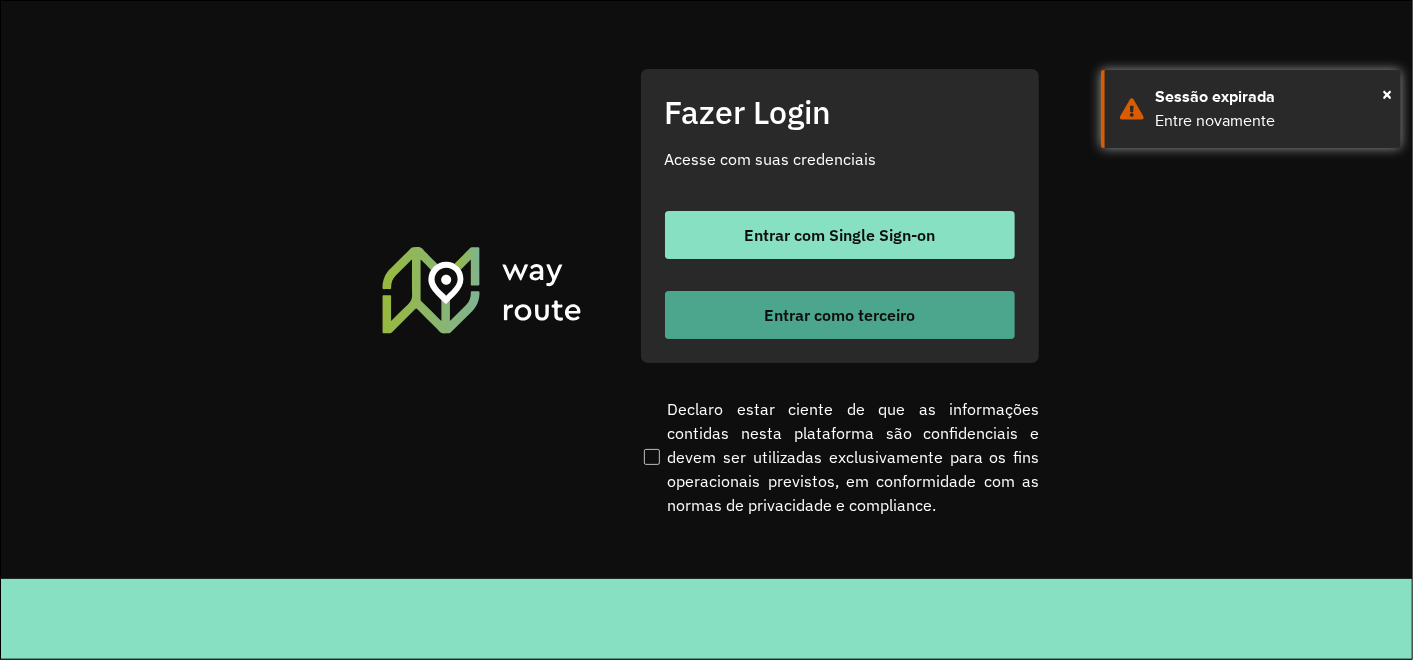 click on "Entrar como terceiro" at bounding box center [839, 315] 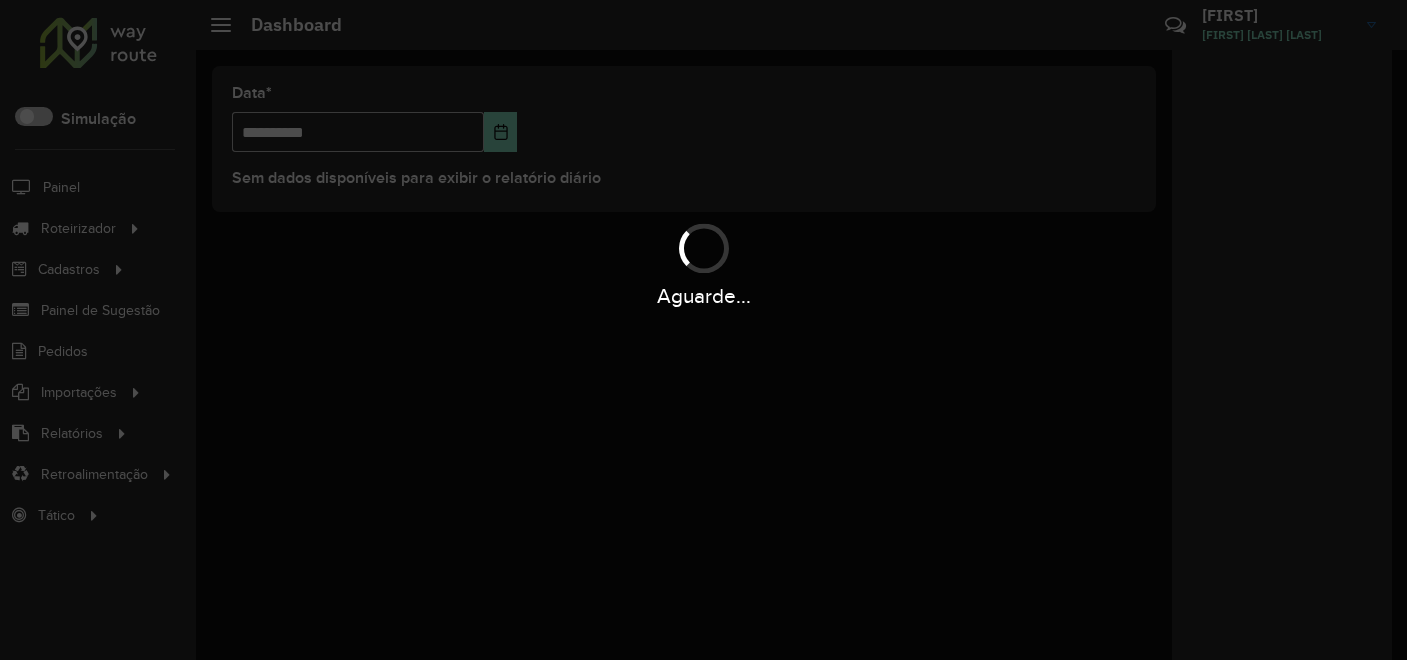 scroll, scrollTop: 0, scrollLeft: 0, axis: both 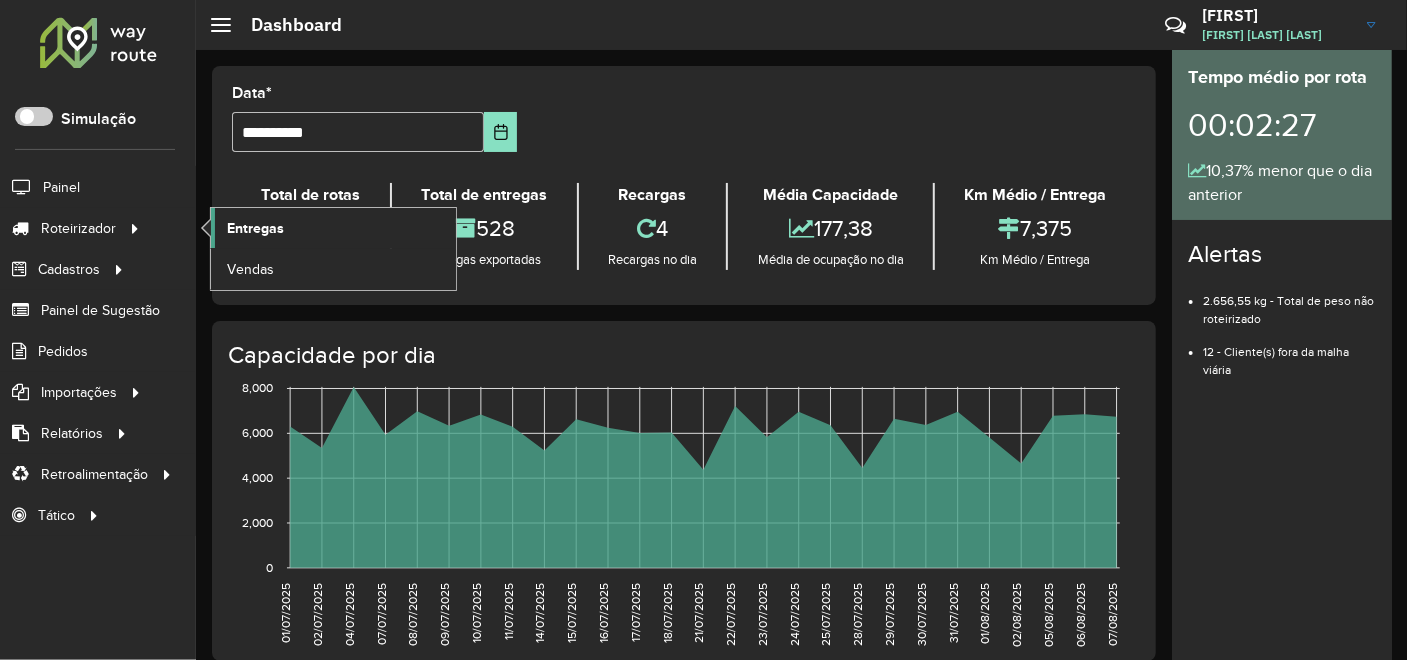 click on "Entregas" 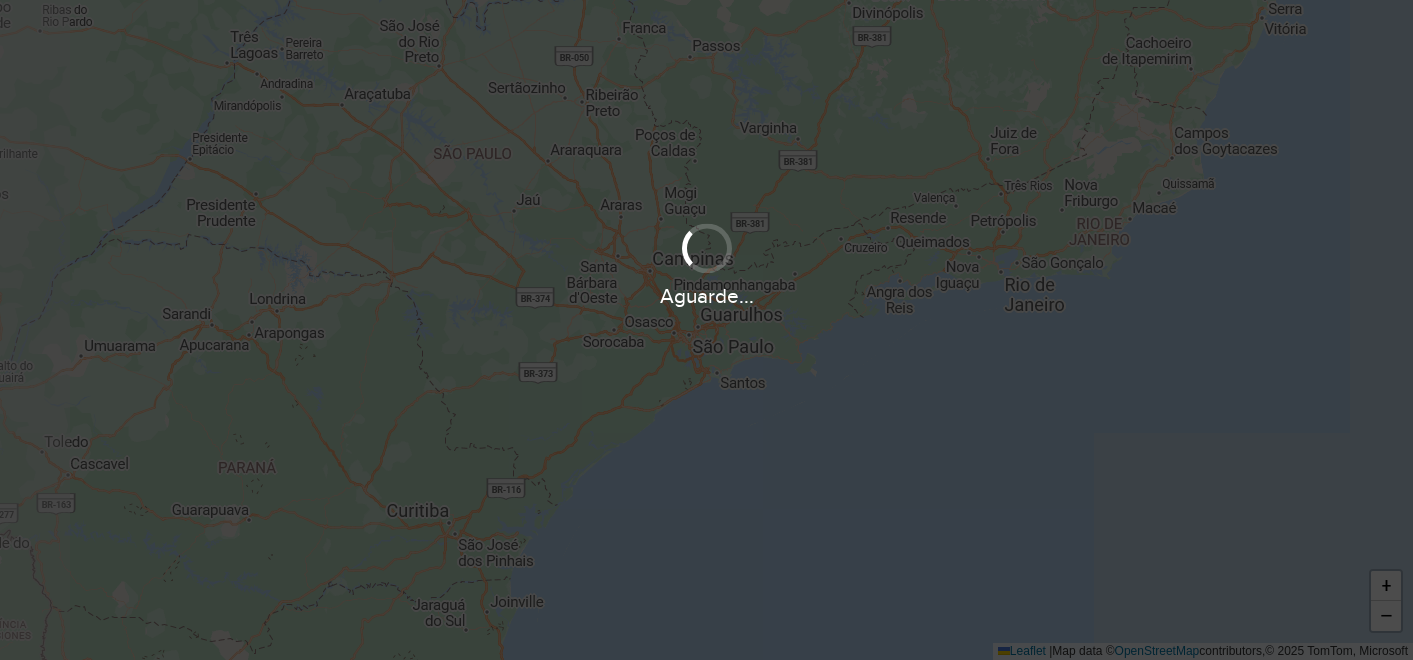 scroll, scrollTop: 0, scrollLeft: 0, axis: both 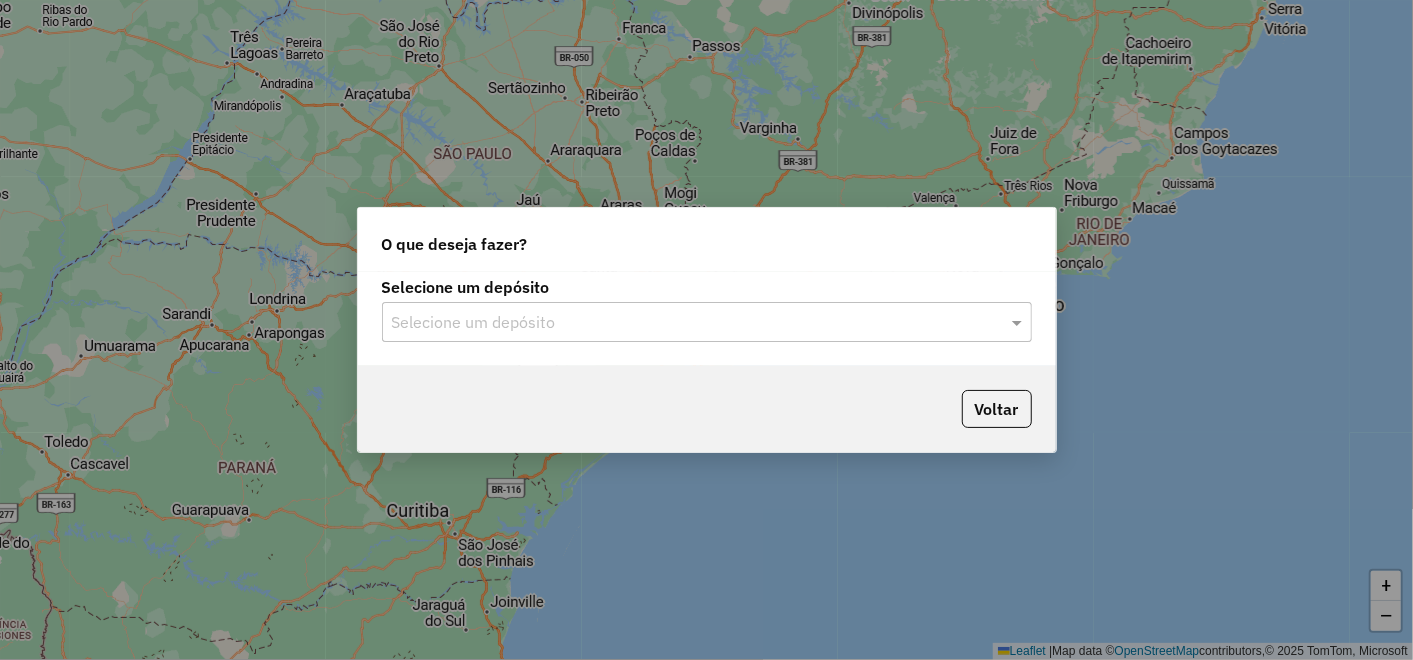 click on "Selecione um depósito" 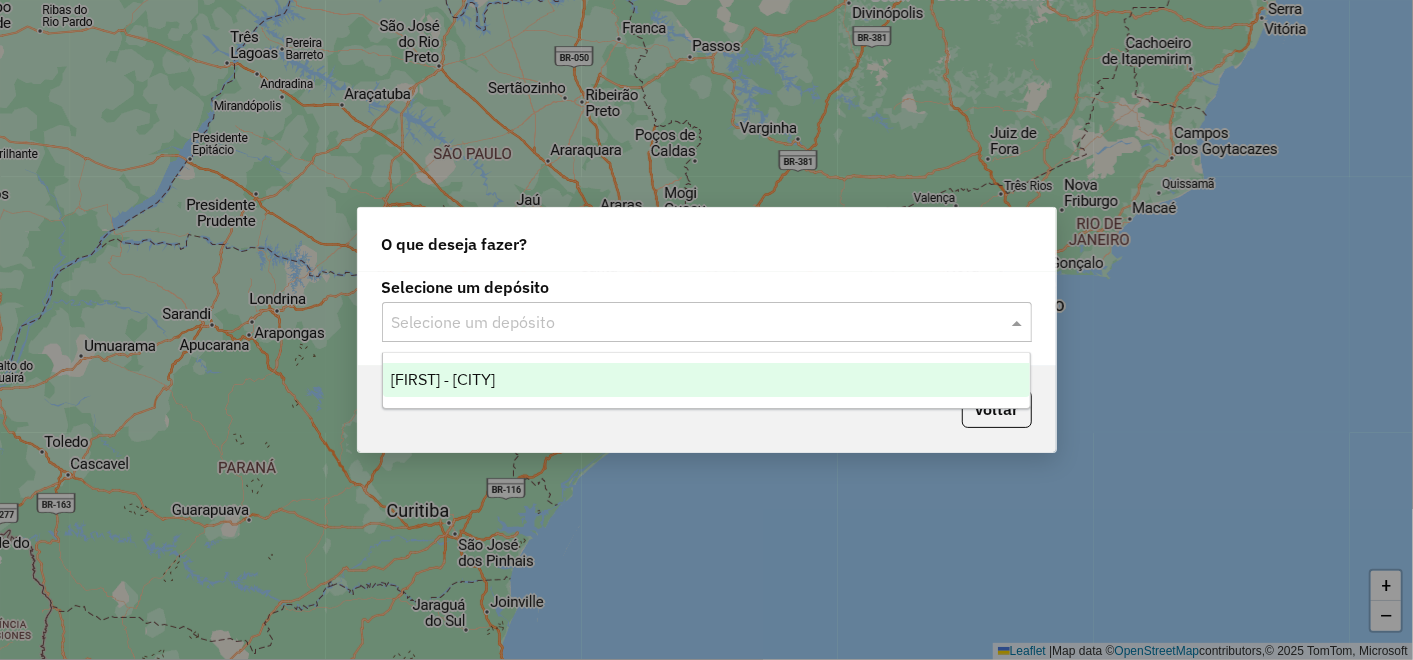 click on "[NAME] - [CITY]" at bounding box center (706, 380) 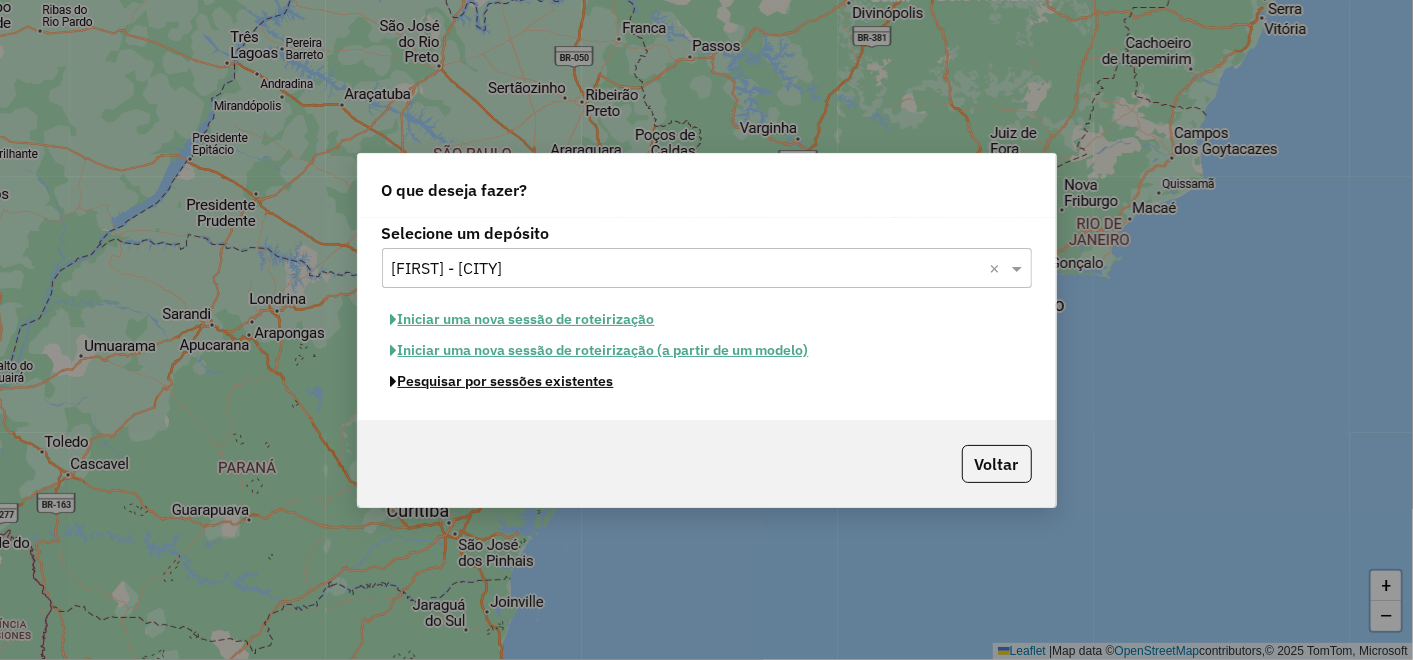 click on "Pesquisar por sessões existentes" 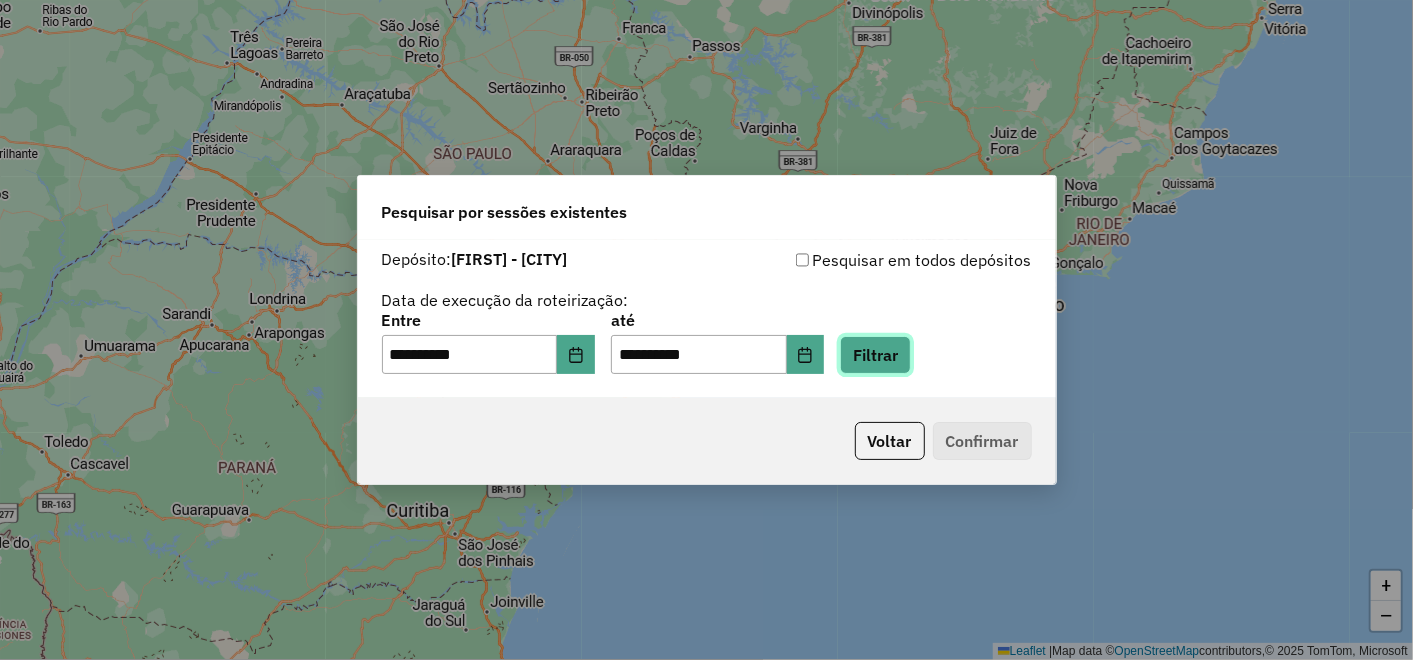 click on "Filtrar" 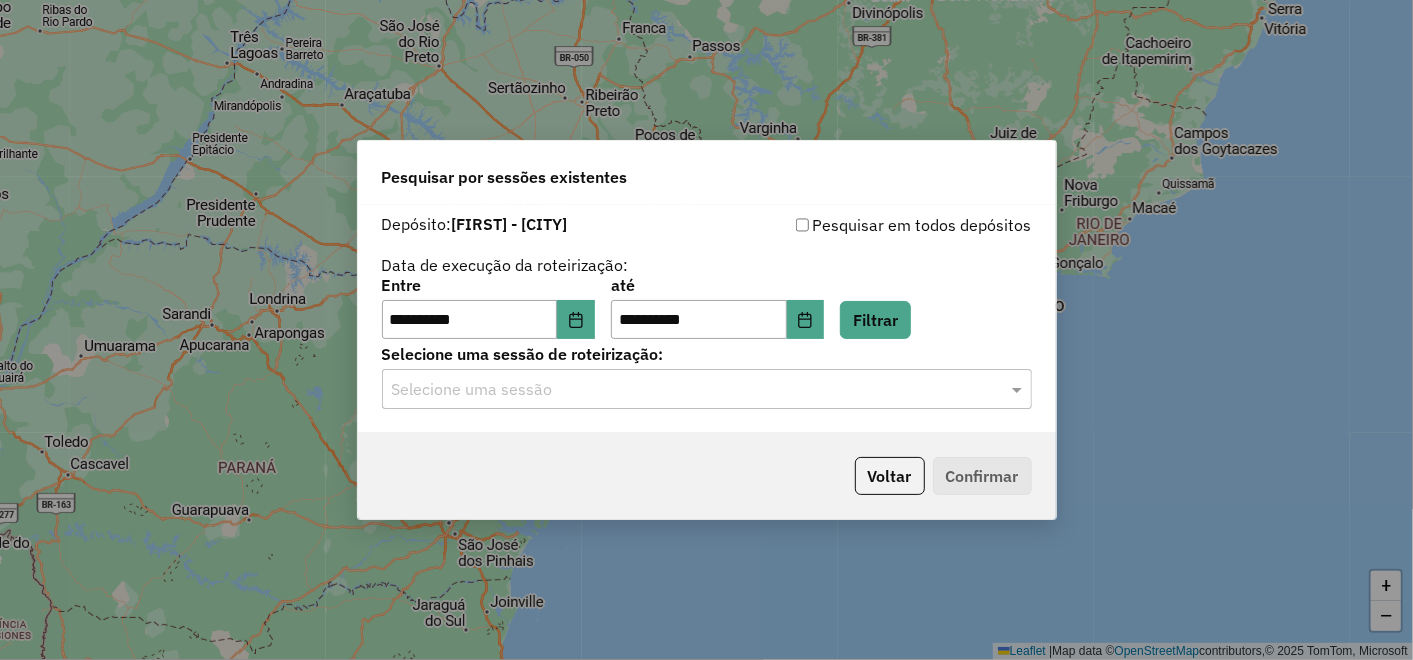 click 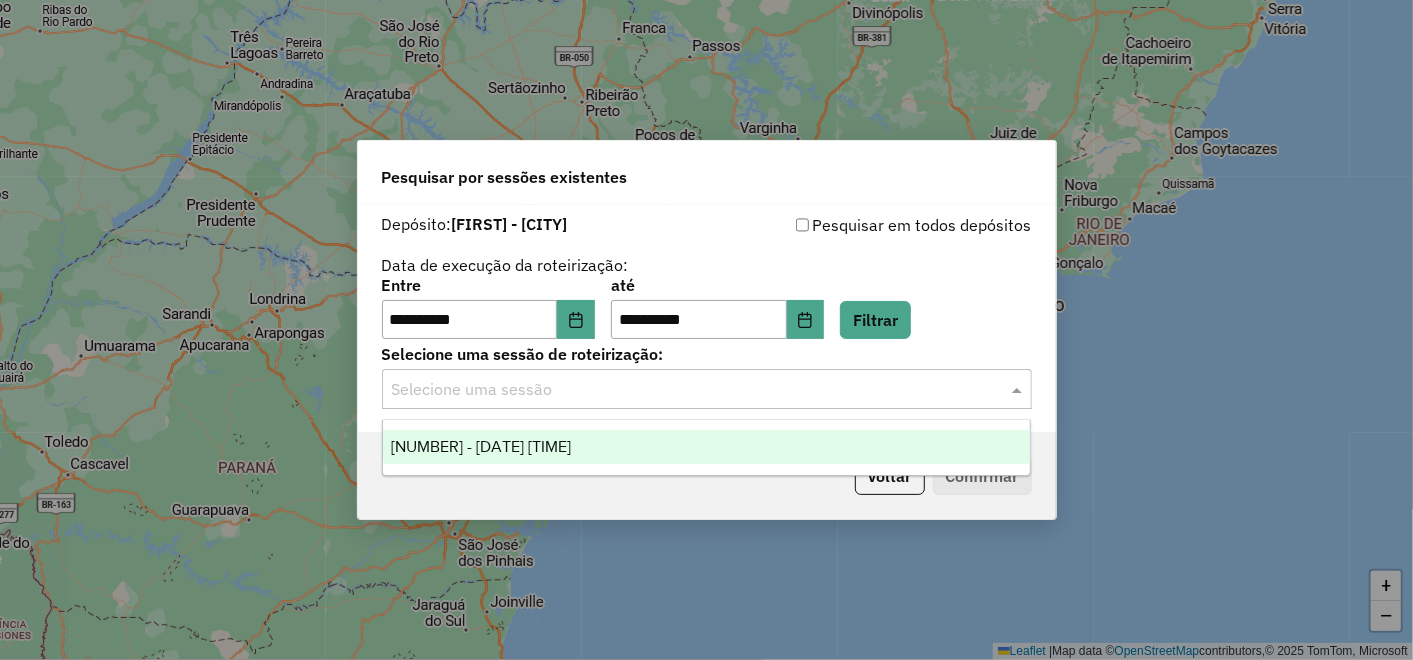click on "975863 - 07/08/2025 17:29" at bounding box center (481, 446) 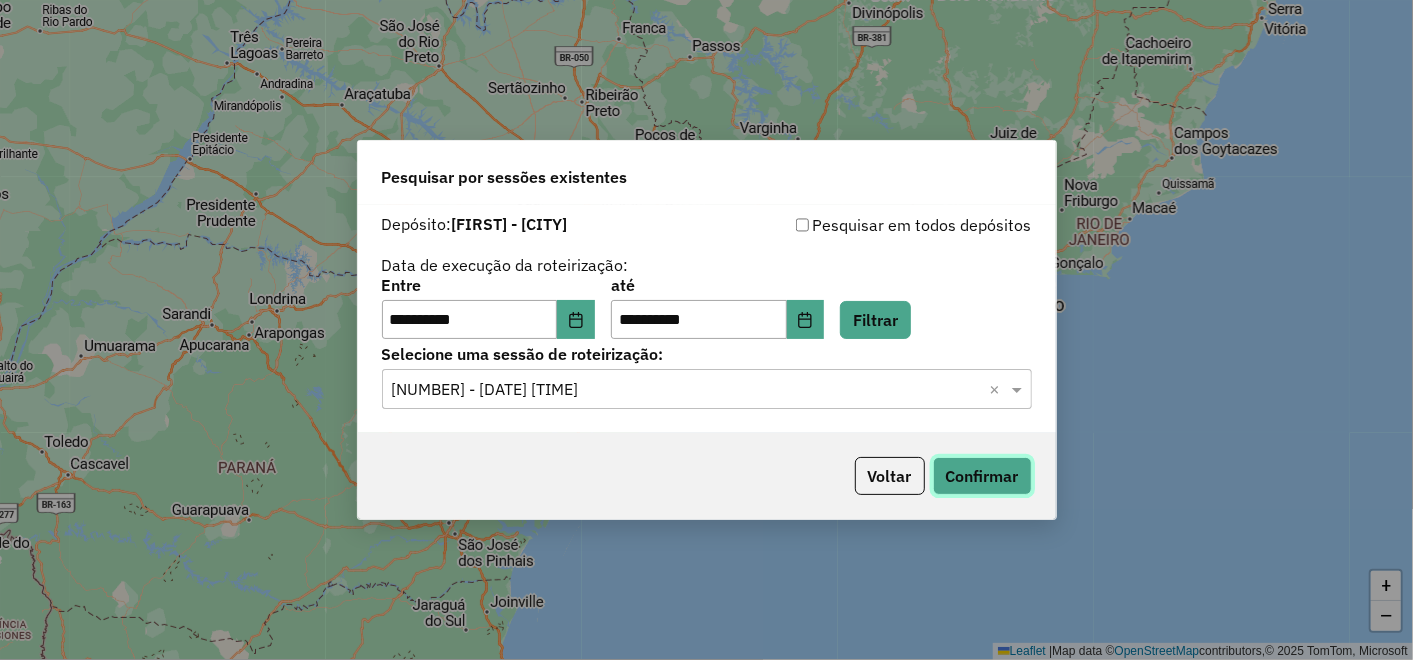 click on "Confirmar" 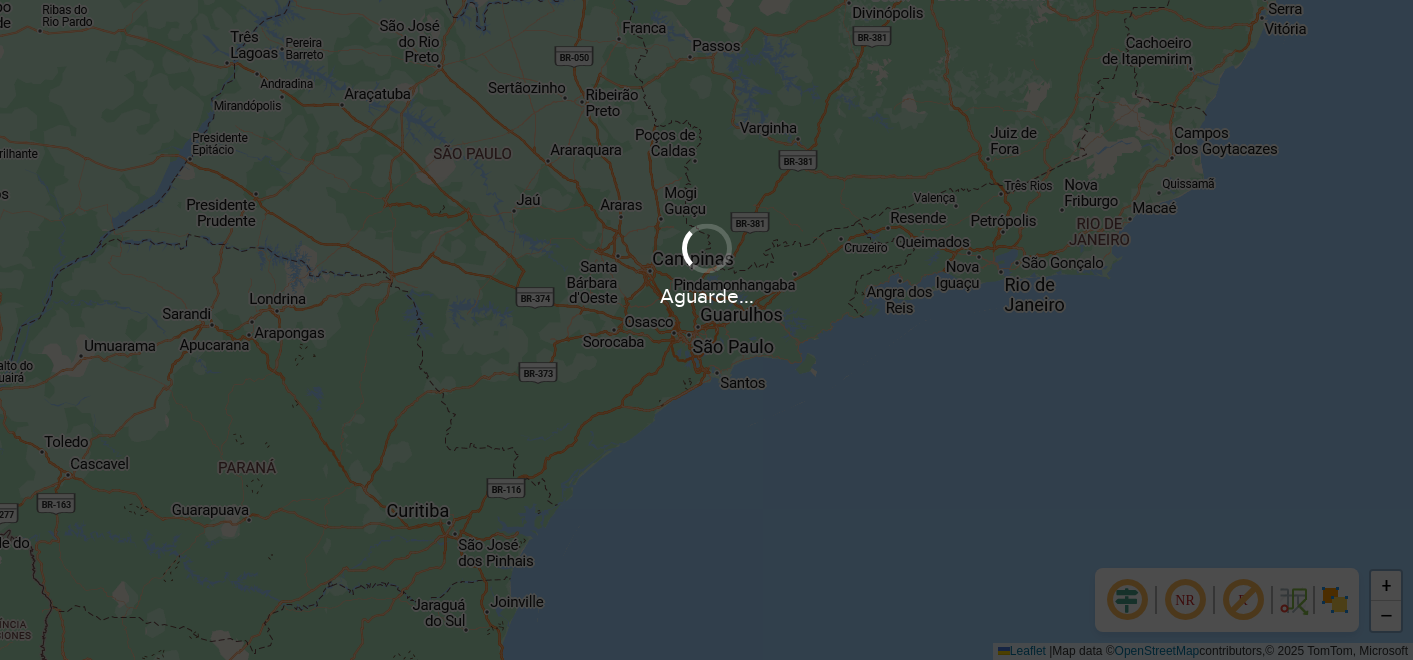 scroll, scrollTop: 0, scrollLeft: 0, axis: both 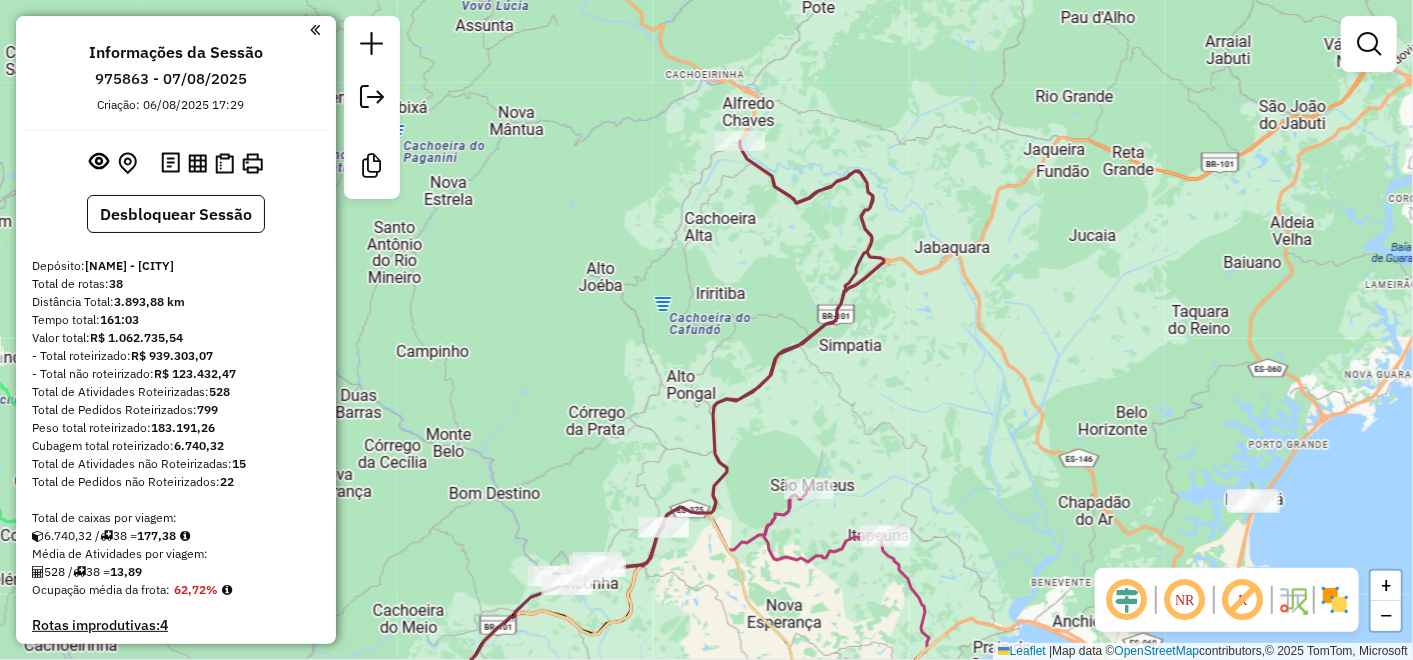 drag, startPoint x: 1290, startPoint y: 268, endPoint x: 680, endPoint y: 250, distance: 610.2655 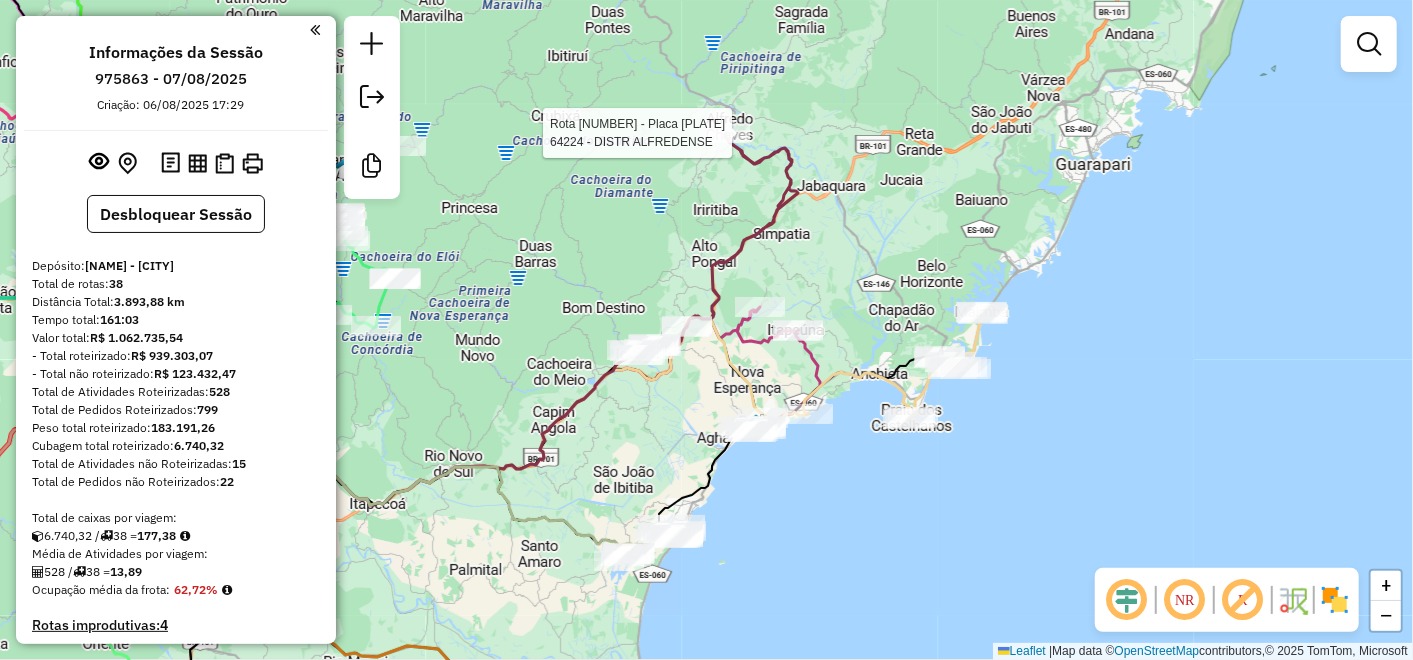 select on "**********" 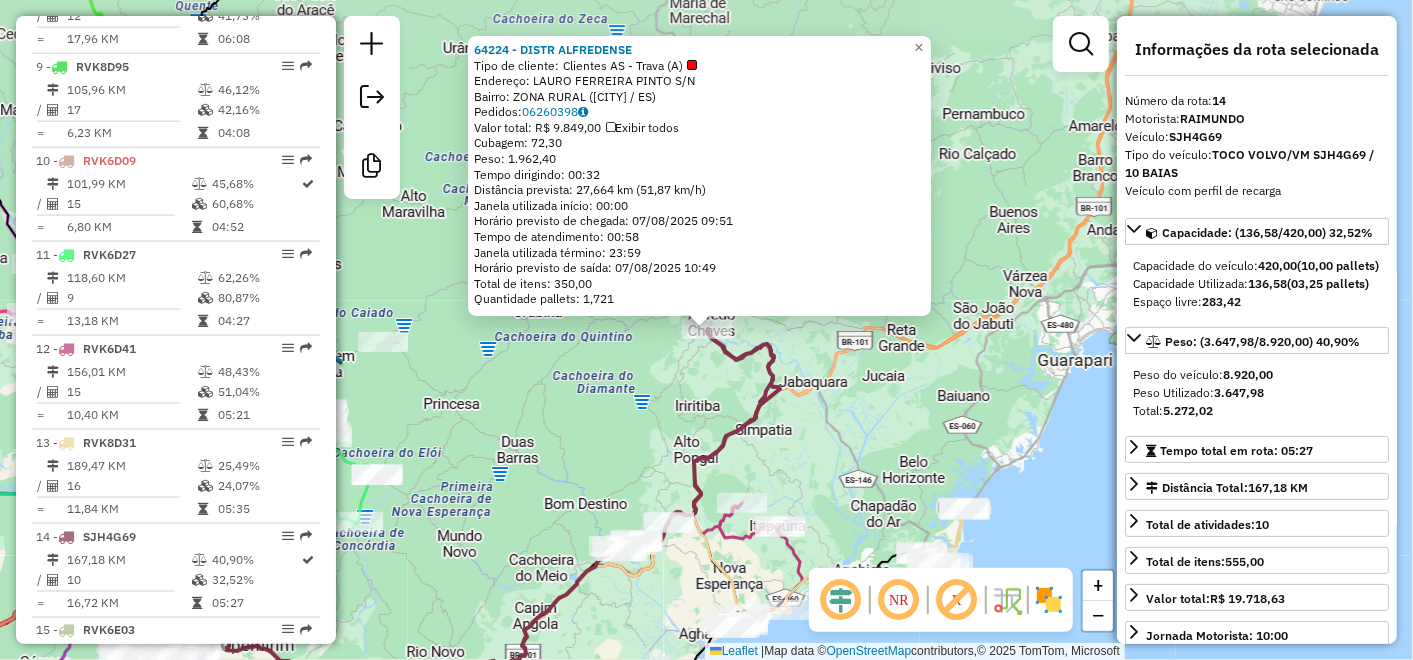 scroll, scrollTop: 2005, scrollLeft: 0, axis: vertical 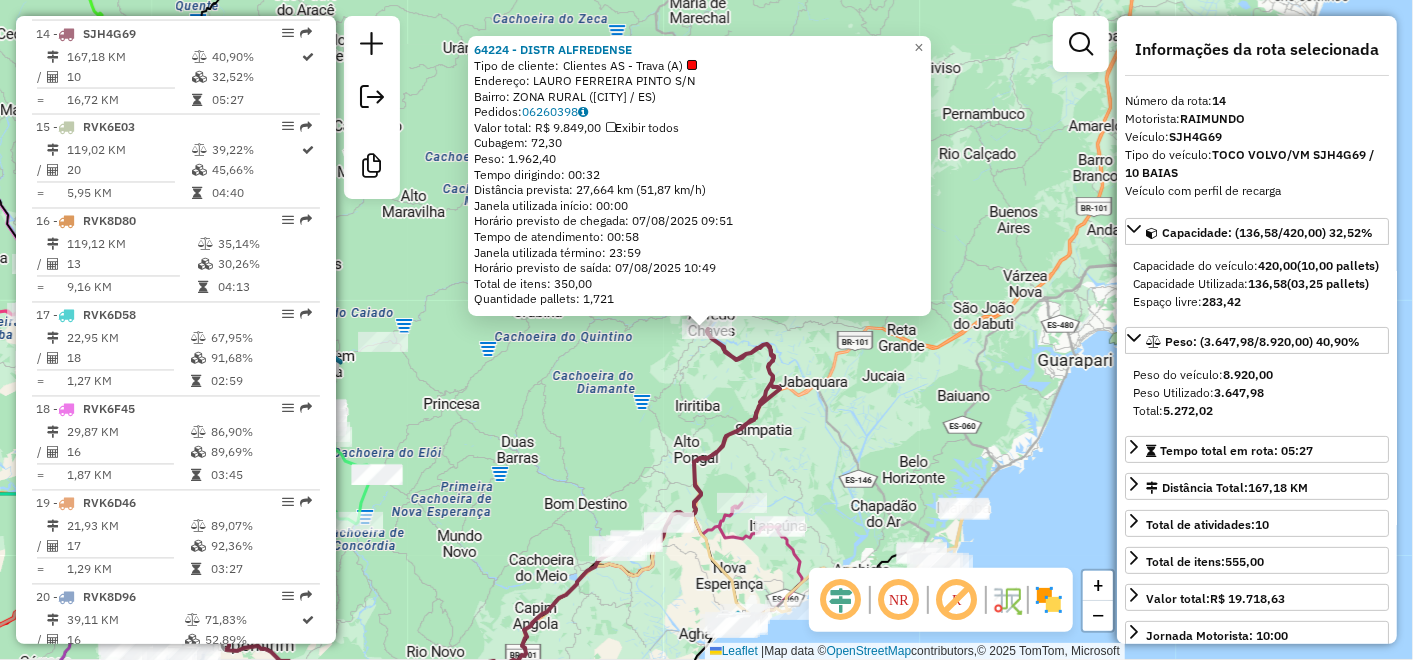 click on "64224 - DISTR ALFREDENSE  Tipo de cliente:   Clientes AS - Trava (A)   Endereço:  LAURO FERREIRA PINTO S/N   Bairro: ZONA RURAL (ALFREDO CHAVES / ES)   Pedidos:  06260398   Valor total: R$ 9.849,00   Exibir todos   Cubagem: 72,30  Peso: 1.962,40  Tempo dirigindo: 00:32   Distância prevista: 27,664 km (51,87 km/h)   Janela utilizada início: 00:00   Horário previsto de chegada: 07/08/2025 09:51   Tempo de atendimento: 00:58   Janela utilizada término: 23:59   Horário previsto de saída: 07/08/2025 10:49   Total de itens: 350,00   Quantidade pallets: 1,721  × Janela de atendimento Grade de atendimento Capacidade Transportadoras Veículos Cliente Pedidos  Rotas Selecione os dias de semana para filtrar as janelas de atendimento  Seg   Ter   Qua   Qui   Sex   Sáb   Dom  Informe o período da janela de atendimento: De: Até:  Filtrar exatamente a janela do cliente  Considerar janela de atendimento padrão  Selecione os dias de semana para filtrar as grades de atendimento  Seg   Ter   Qua   Qui   Sex   Sáb" 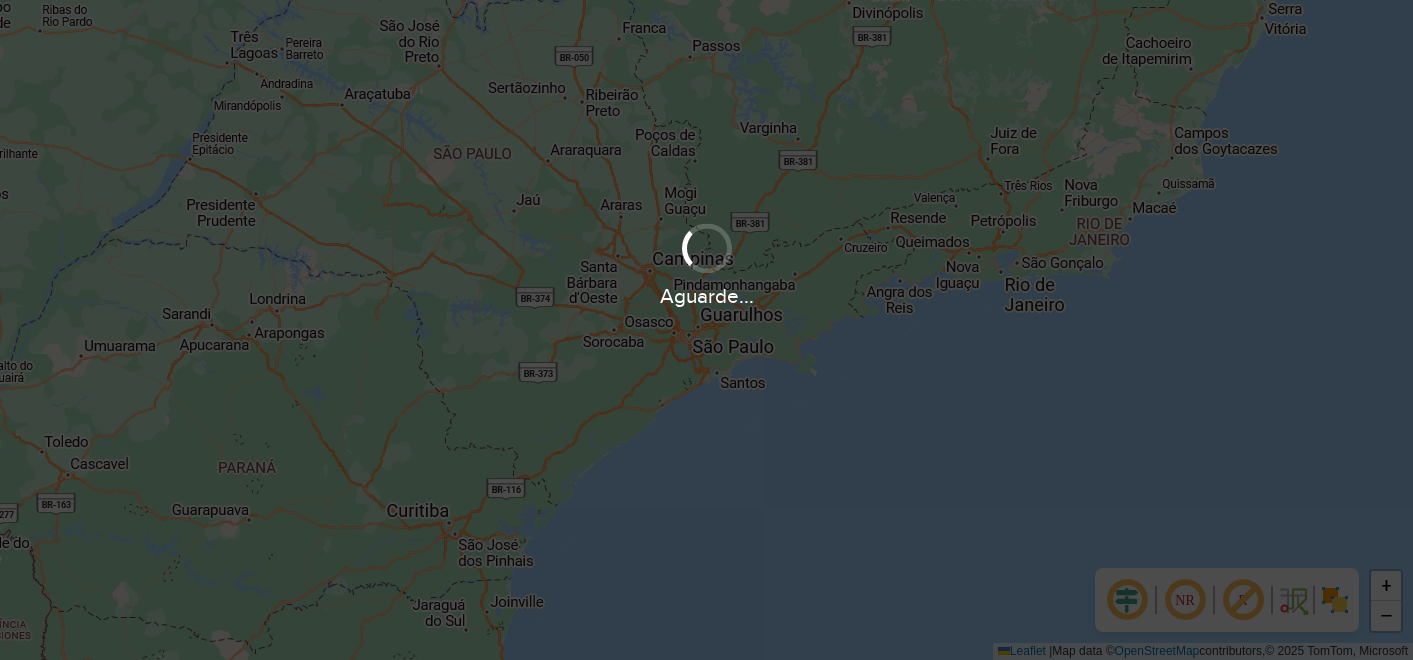 scroll, scrollTop: 0, scrollLeft: 0, axis: both 